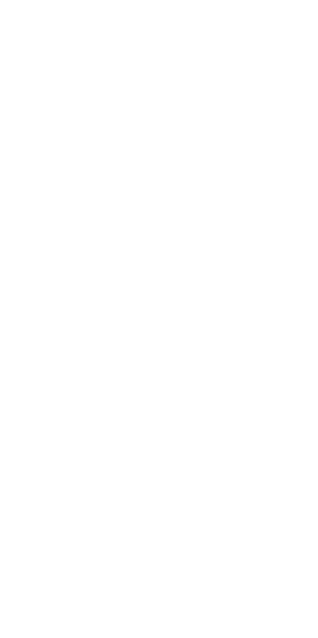 scroll, scrollTop: 0, scrollLeft: 0, axis: both 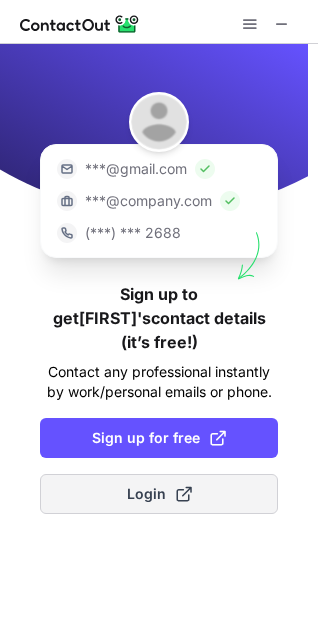 click on "Login" at bounding box center (159, 494) 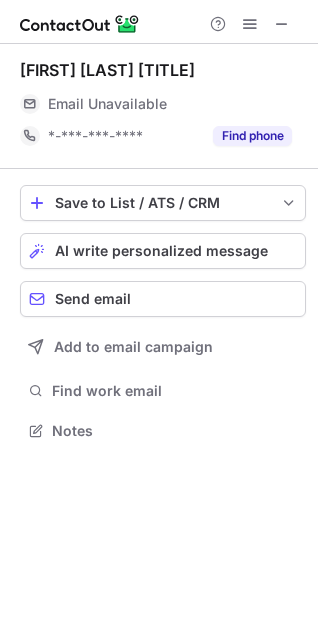 scroll, scrollTop: 10, scrollLeft: 10, axis: both 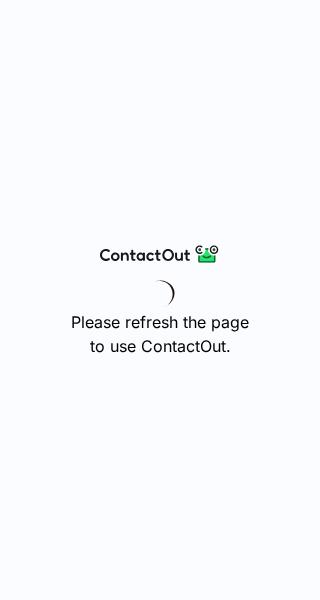 click on "Please refresh the page  to use ContactOut." at bounding box center [160, 334] 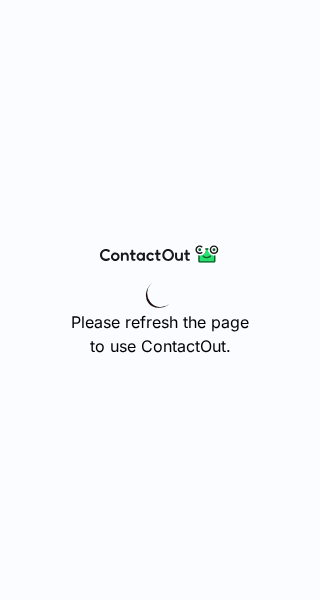 click on "Please refresh the page  to use ContactOut." at bounding box center (160, 300) 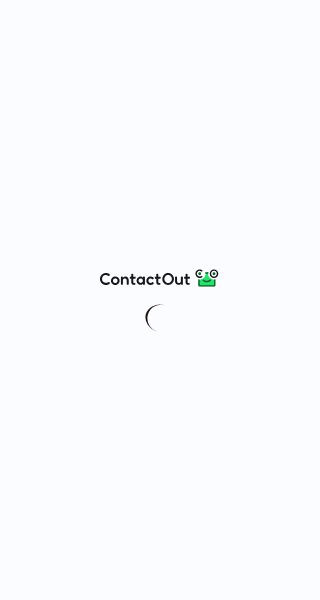 scroll, scrollTop: 0, scrollLeft: 0, axis: both 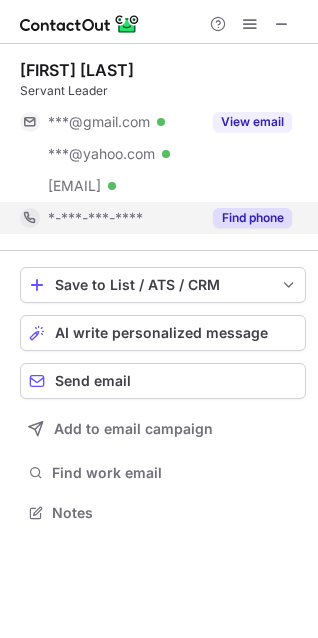 click on "*-***-***-****" at bounding box center [95, 218] 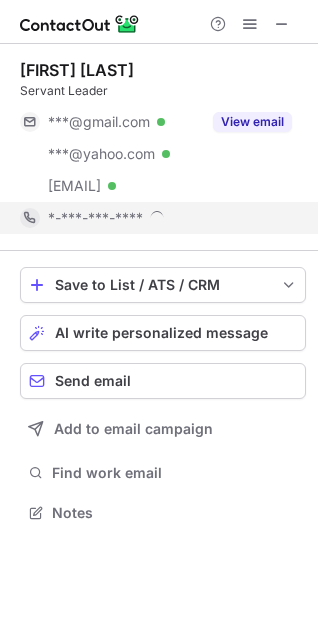 scroll, scrollTop: 10, scrollLeft: 10, axis: both 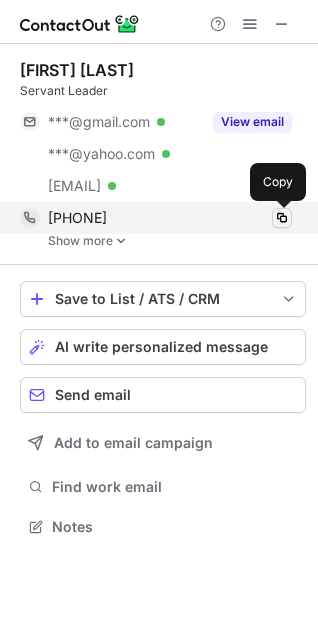 click at bounding box center [282, 218] 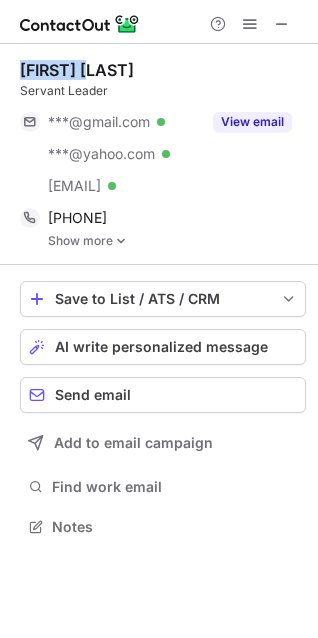 drag, startPoint x: 109, startPoint y: 68, endPoint x: 21, endPoint y: 70, distance: 88.02273 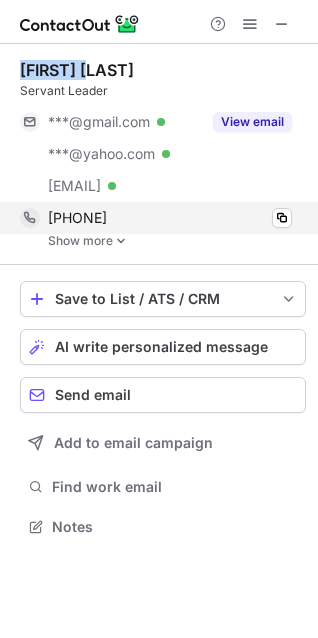 copy on "Adam Hart" 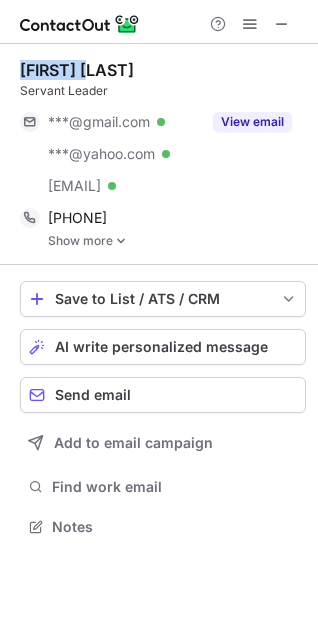 click on "Adam Hart" at bounding box center [163, 70] 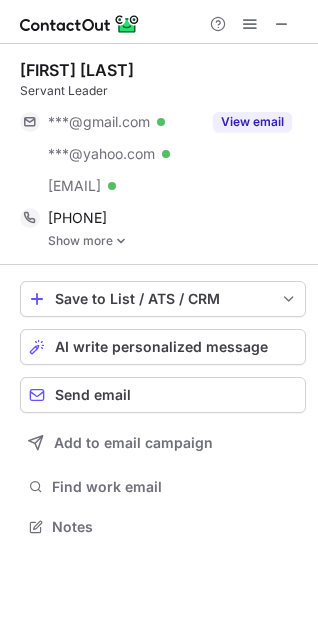 click on "Adam Hart" at bounding box center [163, 70] 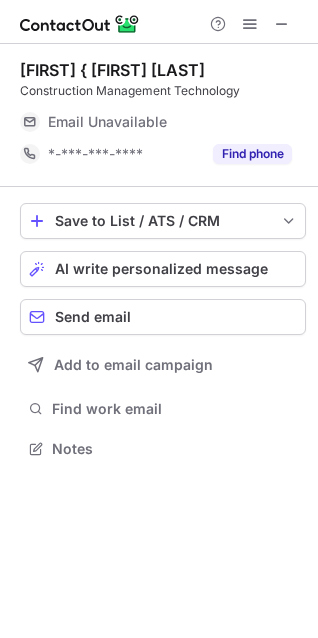 scroll, scrollTop: 435, scrollLeft: 318, axis: both 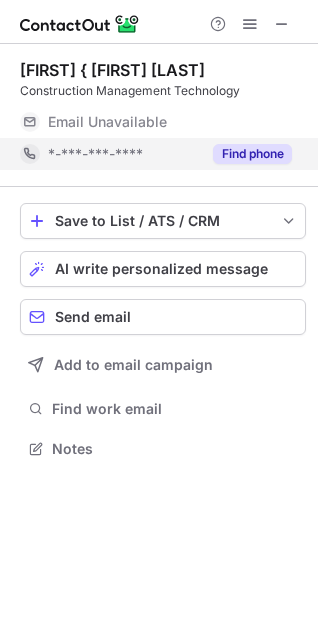 click on "*-***-***-****" at bounding box center [95, 154] 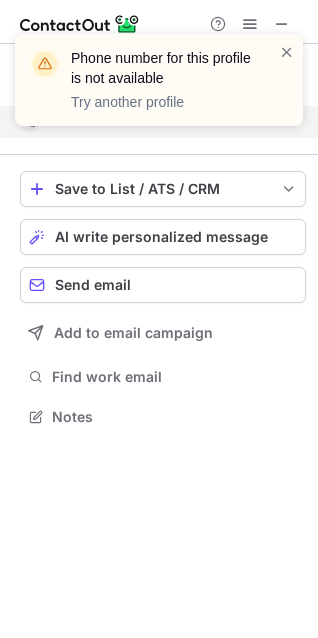 scroll, scrollTop: 403, scrollLeft: 318, axis: both 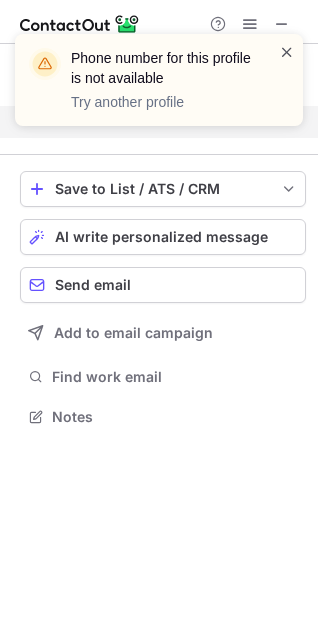 click at bounding box center [287, 52] 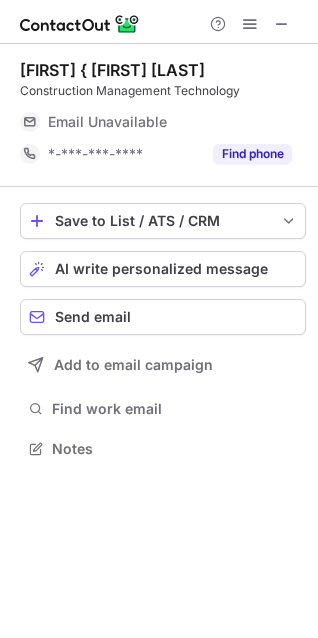 scroll, scrollTop: 435, scrollLeft: 318, axis: both 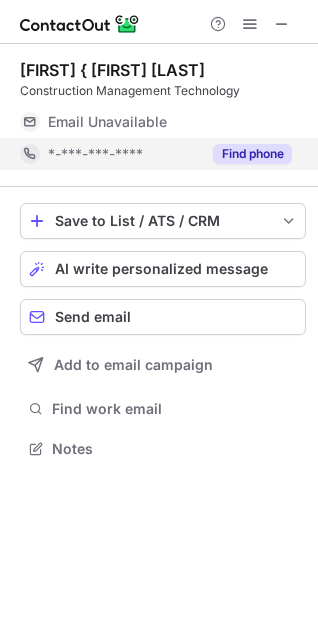 click on "*-***-***-****" at bounding box center [110, 154] 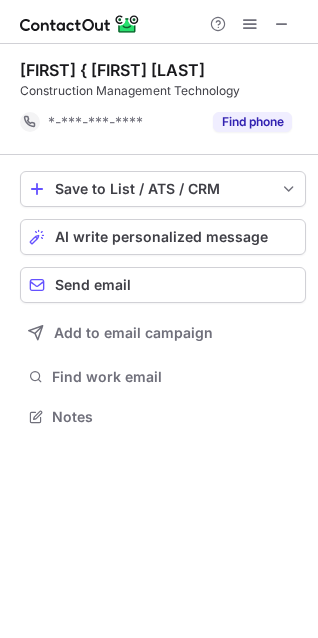 scroll, scrollTop: 441, scrollLeft: 318, axis: both 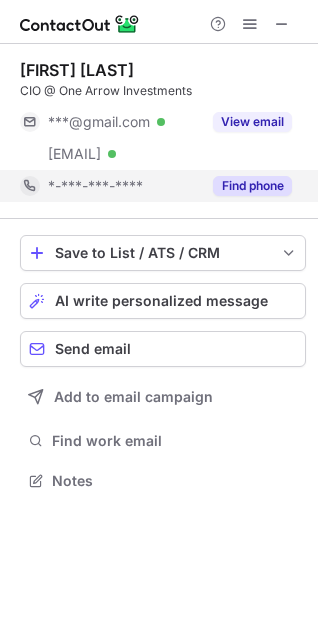 click on "*-***-***-****" at bounding box center [110, 186] 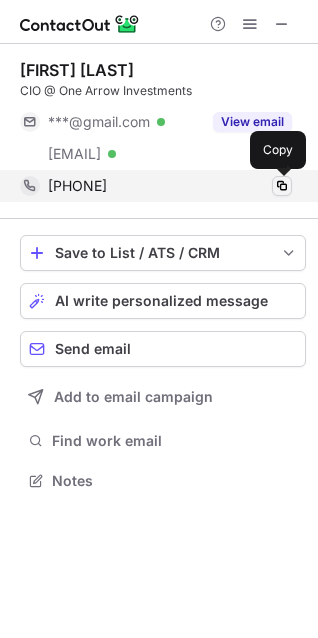 click at bounding box center (282, 186) 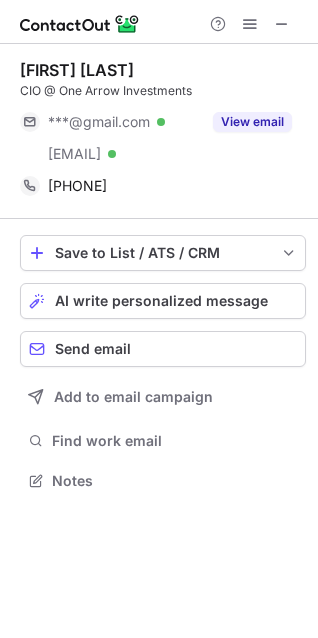 click on "Albert Rosano" at bounding box center [163, 70] 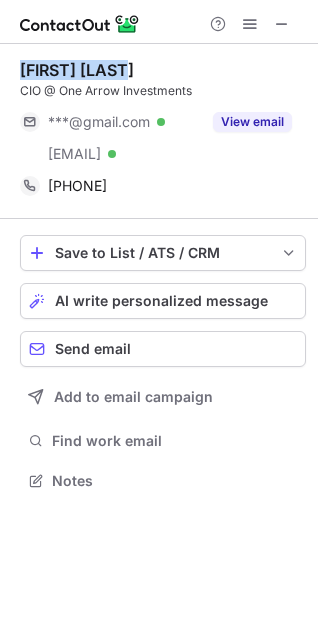drag, startPoint x: 138, startPoint y: 62, endPoint x: 20, endPoint y: 77, distance: 118.94957 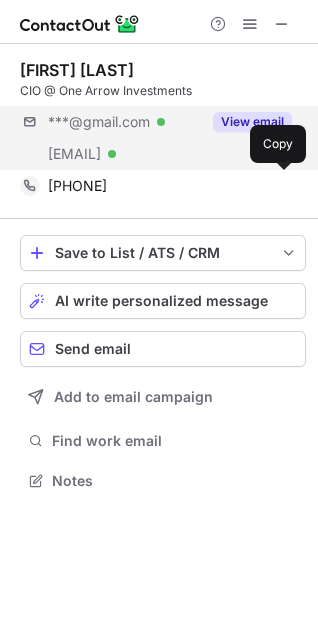 click on "***@gmail.com Verified ***@barington.com Verified View email" at bounding box center (163, 138) 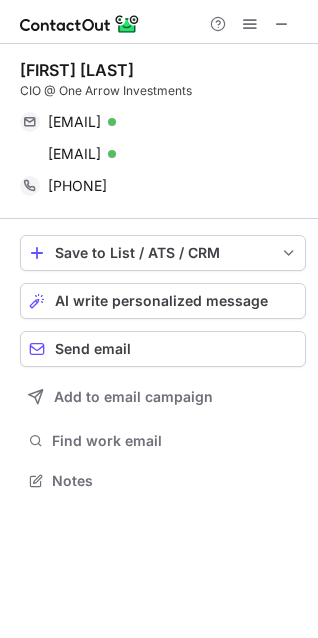 scroll, scrollTop: 441, scrollLeft: 318, axis: both 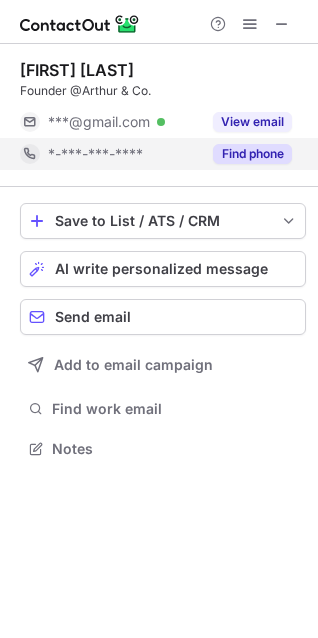 click on "Find phone" at bounding box center (252, 154) 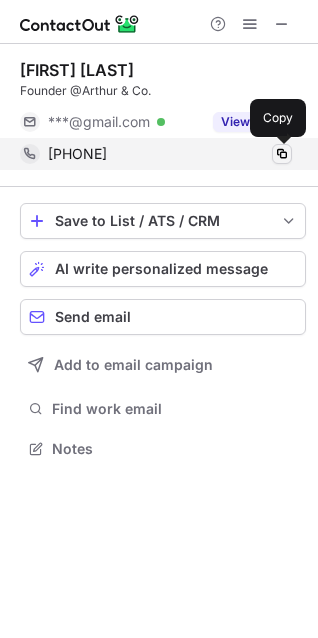 click at bounding box center [282, 154] 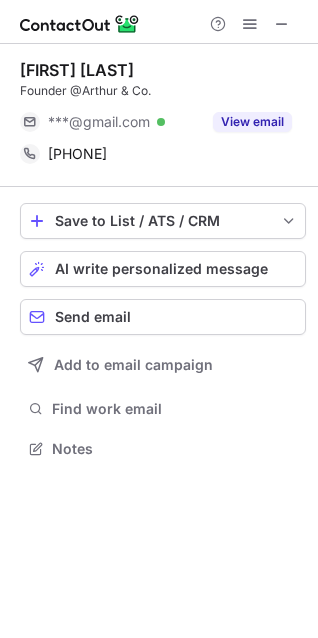 click on "Arthur Kelvin" at bounding box center (163, 70) 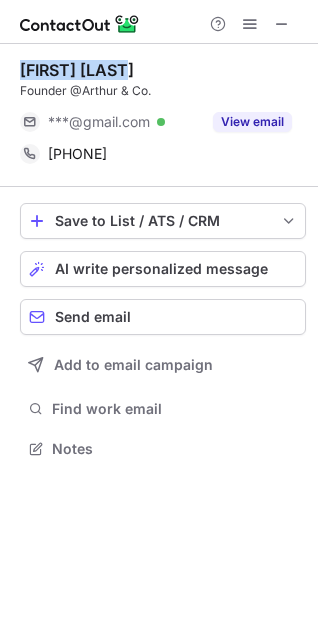 drag, startPoint x: 139, startPoint y: 75, endPoint x: 19, endPoint y: 74, distance: 120.004166 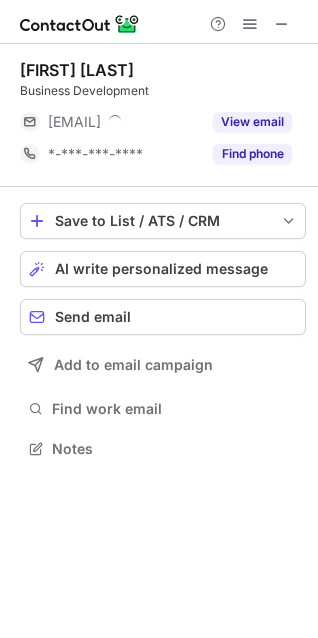 scroll, scrollTop: 435, scrollLeft: 318, axis: both 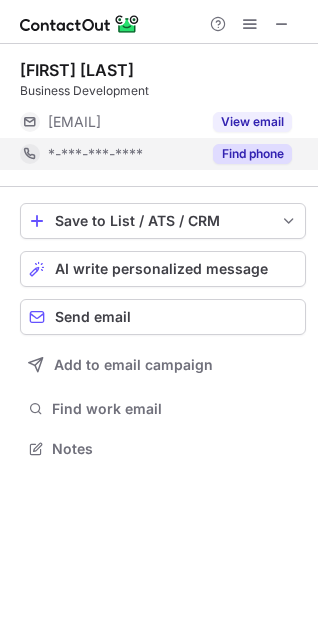 click on "Find phone" at bounding box center [252, 154] 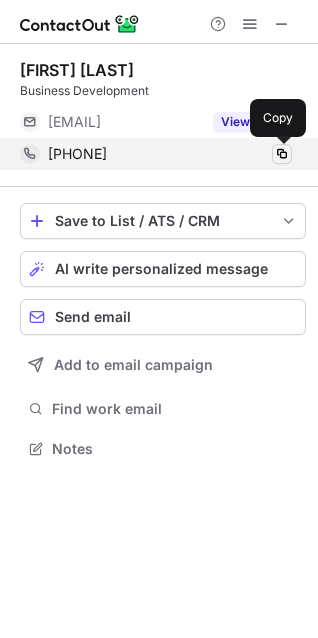 click at bounding box center [282, 154] 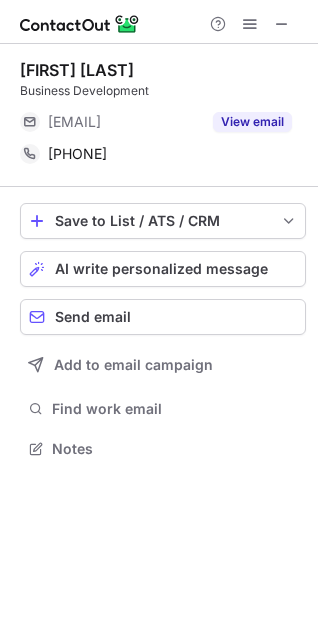 drag, startPoint x: 219, startPoint y: 50, endPoint x: 198, endPoint y: 62, distance: 24.186773 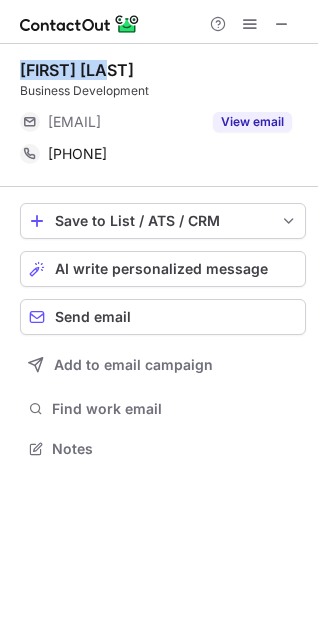 drag, startPoint x: 129, startPoint y: 65, endPoint x: 23, endPoint y: 66, distance: 106.004715 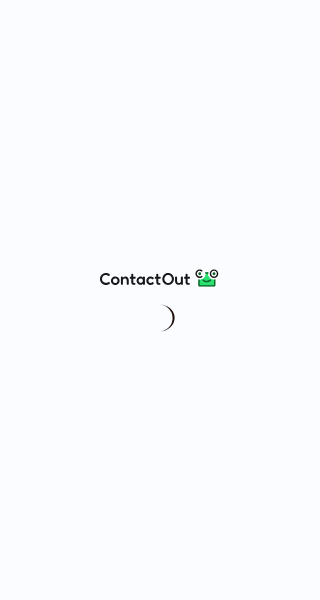 scroll, scrollTop: 0, scrollLeft: 0, axis: both 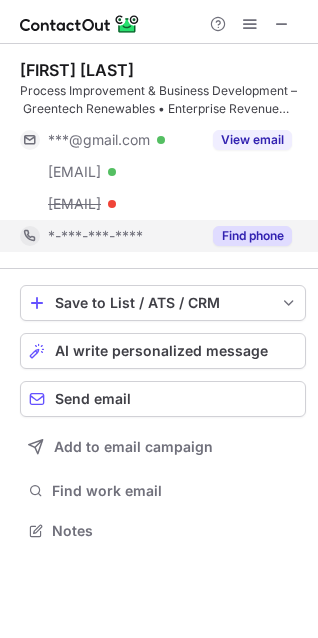 click on "*-***-***-****" at bounding box center [124, 236] 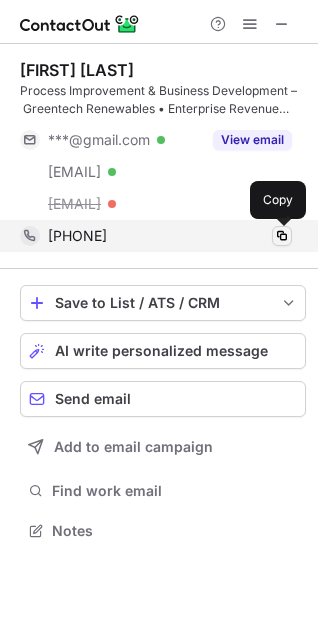 click at bounding box center (282, 236) 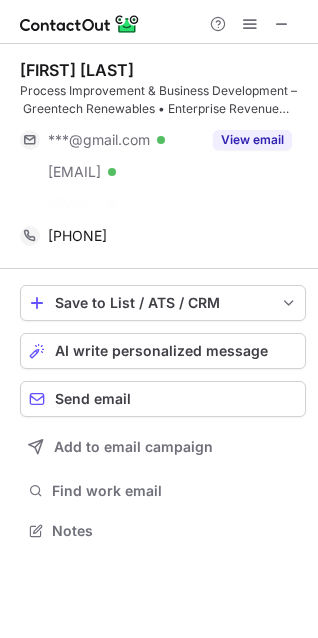 scroll, scrollTop: 485, scrollLeft: 318, axis: both 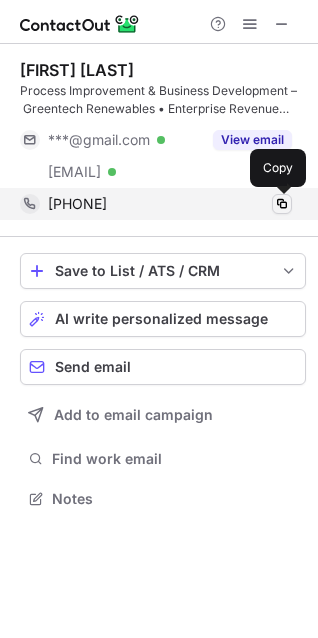 click at bounding box center (282, 204) 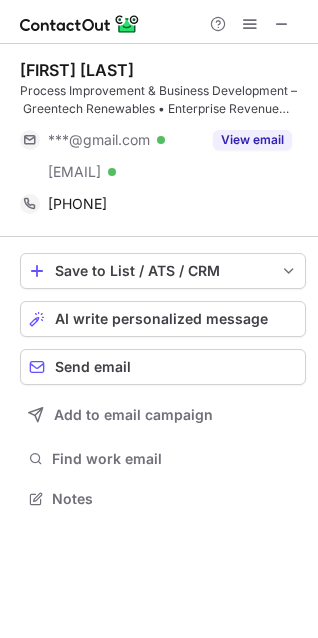 drag, startPoint x: 184, startPoint y: 70, endPoint x: 21, endPoint y: 75, distance: 163.07668 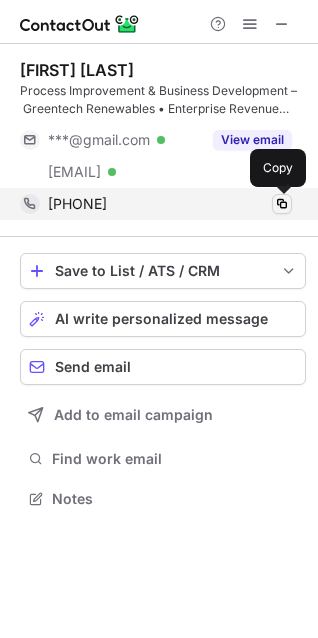 click at bounding box center (282, 204) 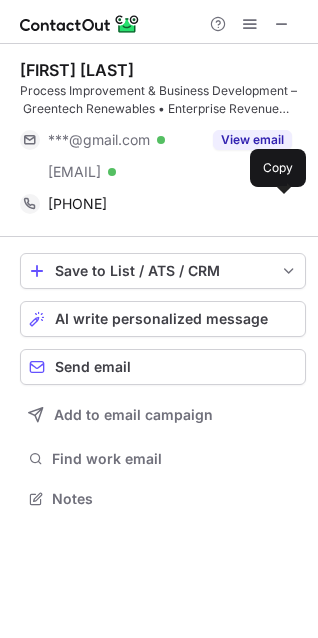 click on "[FIRST] [LAST]" at bounding box center [163, 70] 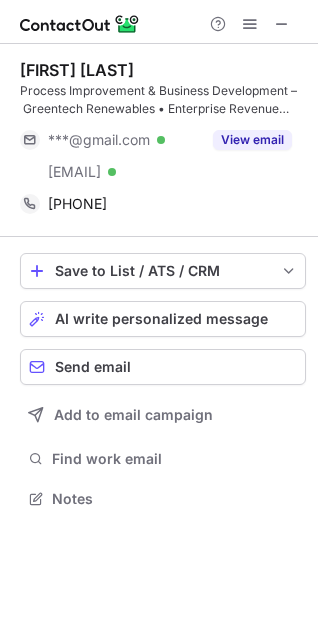 drag, startPoint x: 180, startPoint y: 67, endPoint x: 18, endPoint y: 58, distance: 162.2498 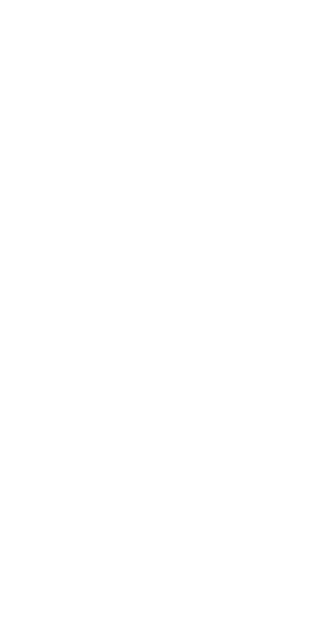scroll, scrollTop: 0, scrollLeft: 0, axis: both 